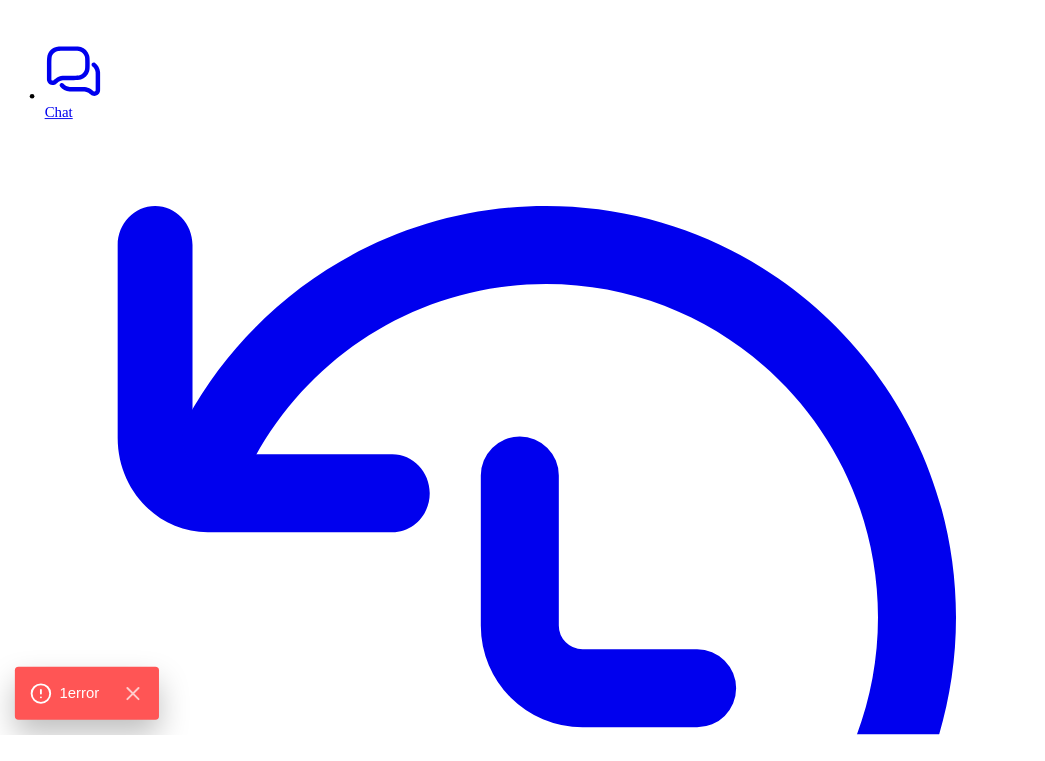 scroll, scrollTop: 0, scrollLeft: 0, axis: both 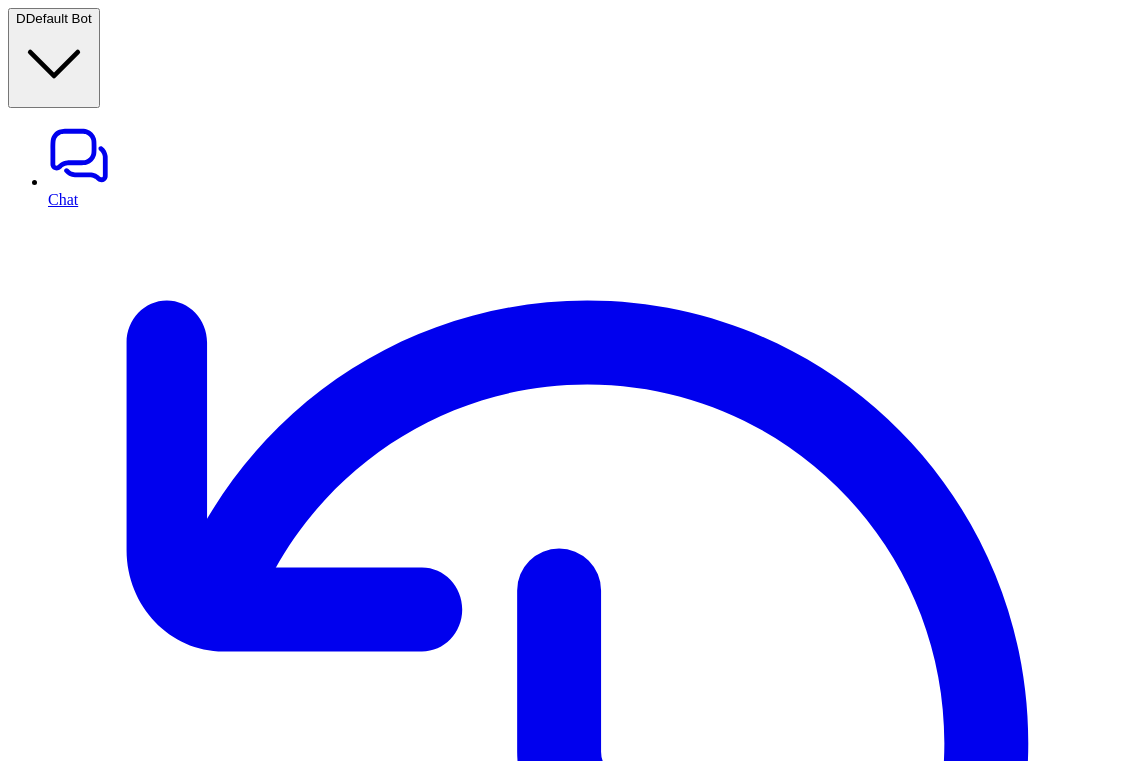 type on "**********" 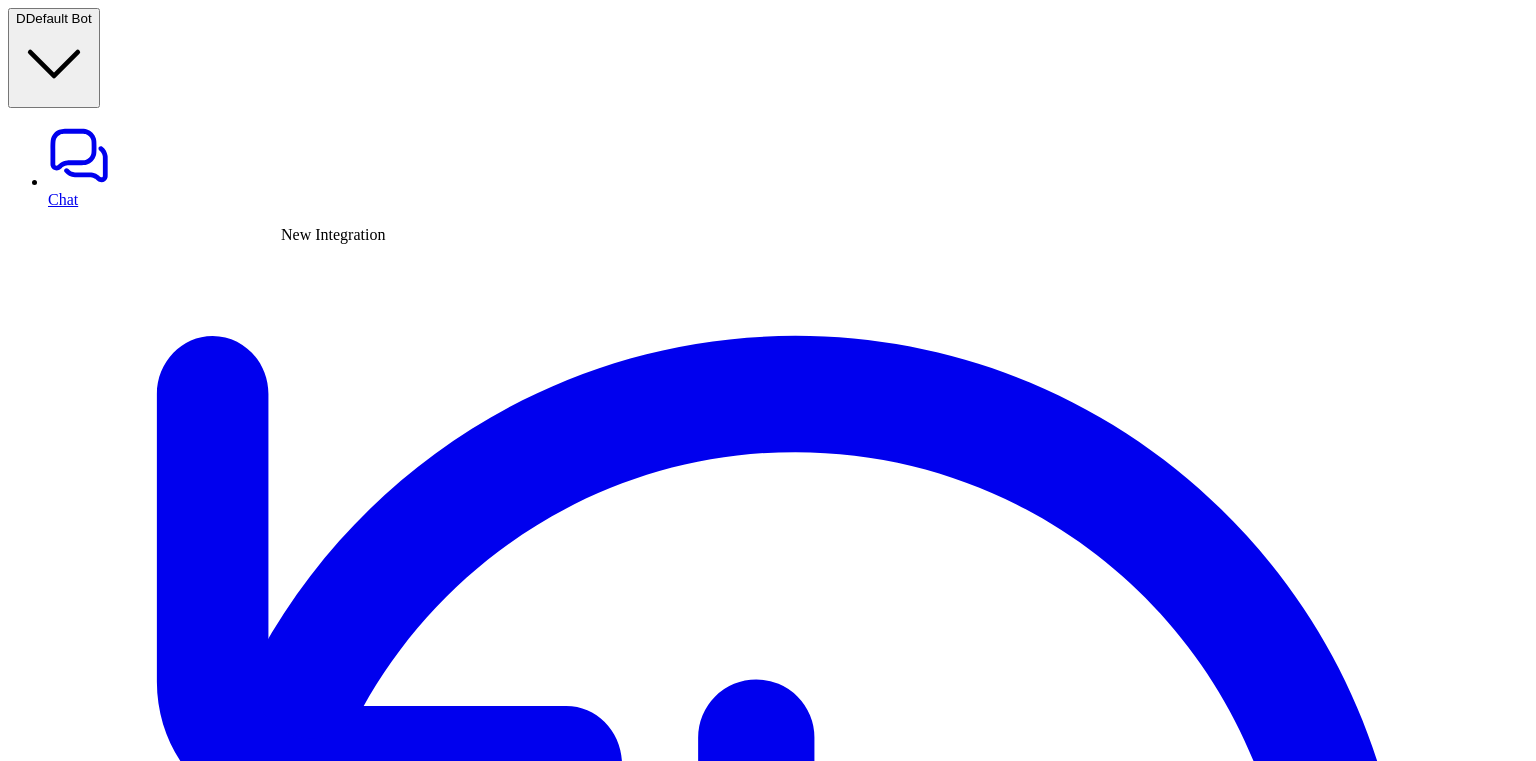 click at bounding box center (24, 6308) 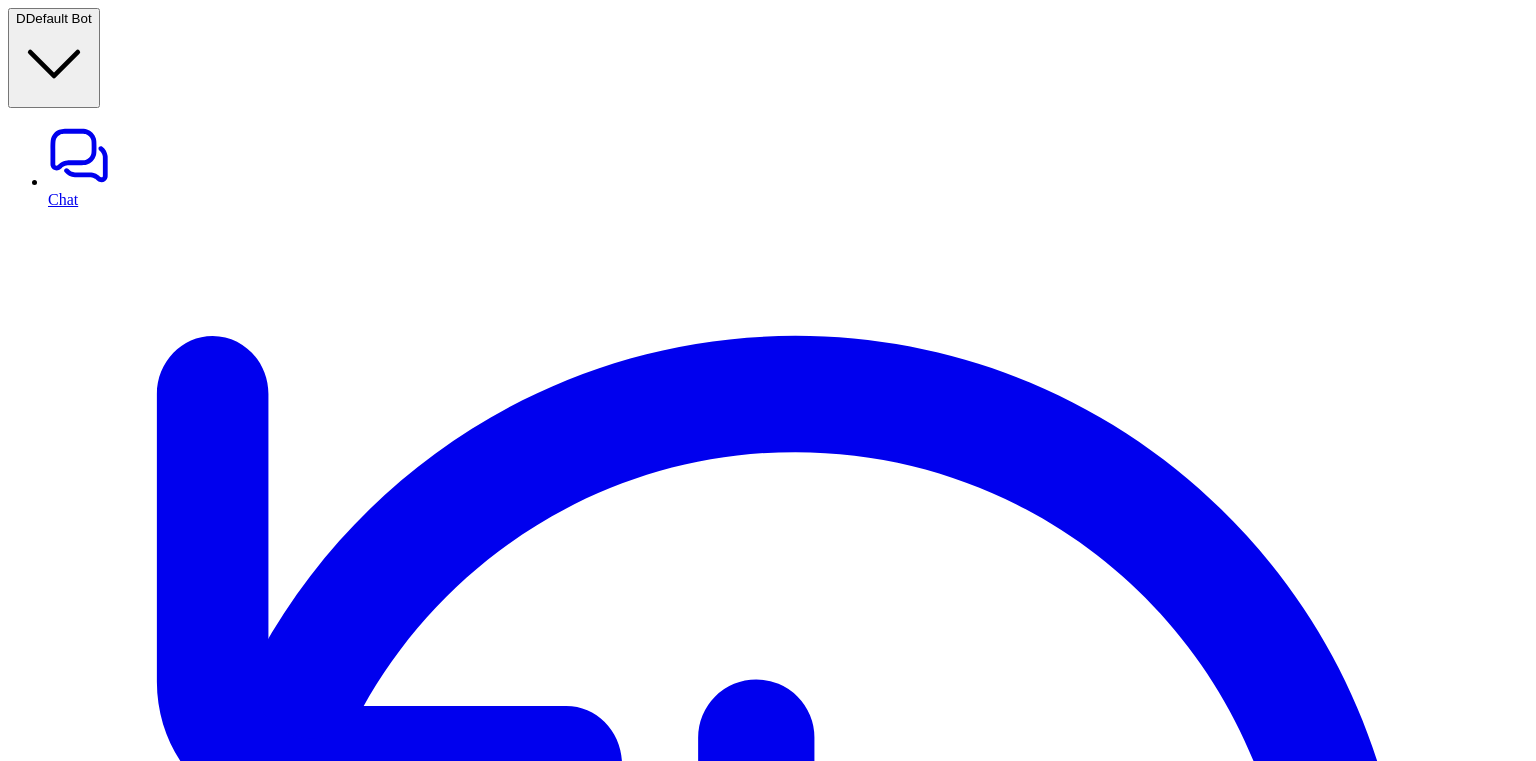 type on "****" 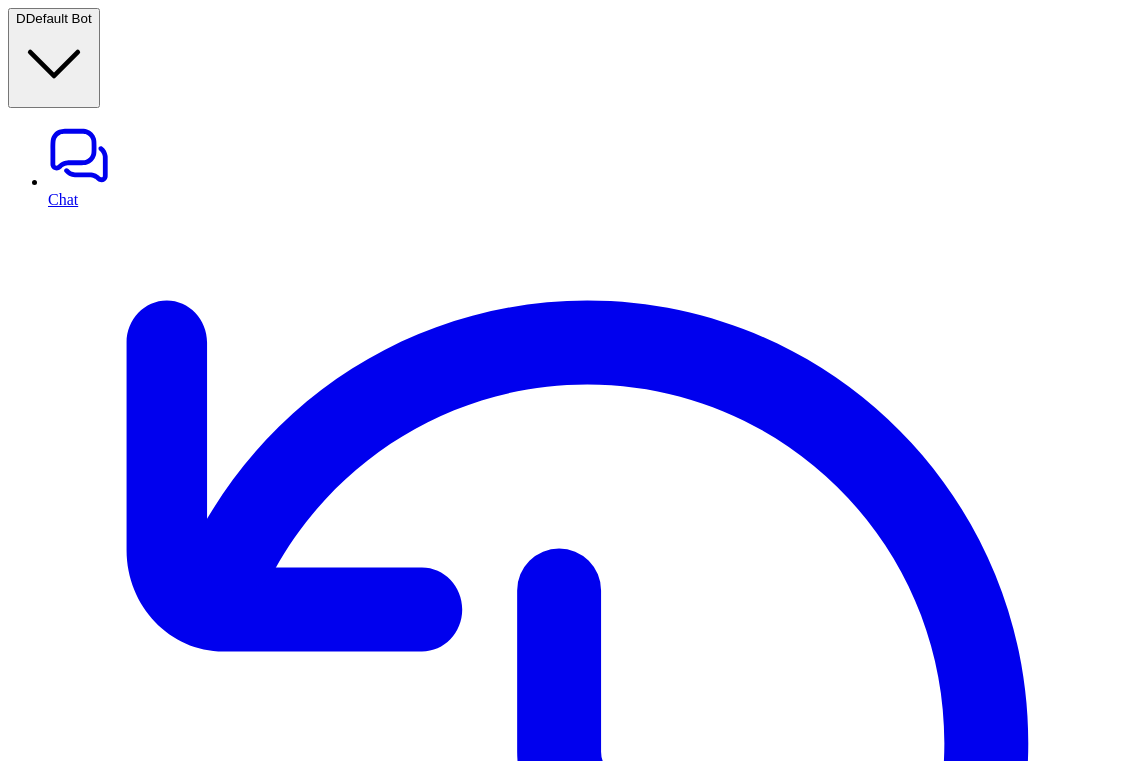 click on "Connect your store for smarter AI support" at bounding box center [138, 9922] 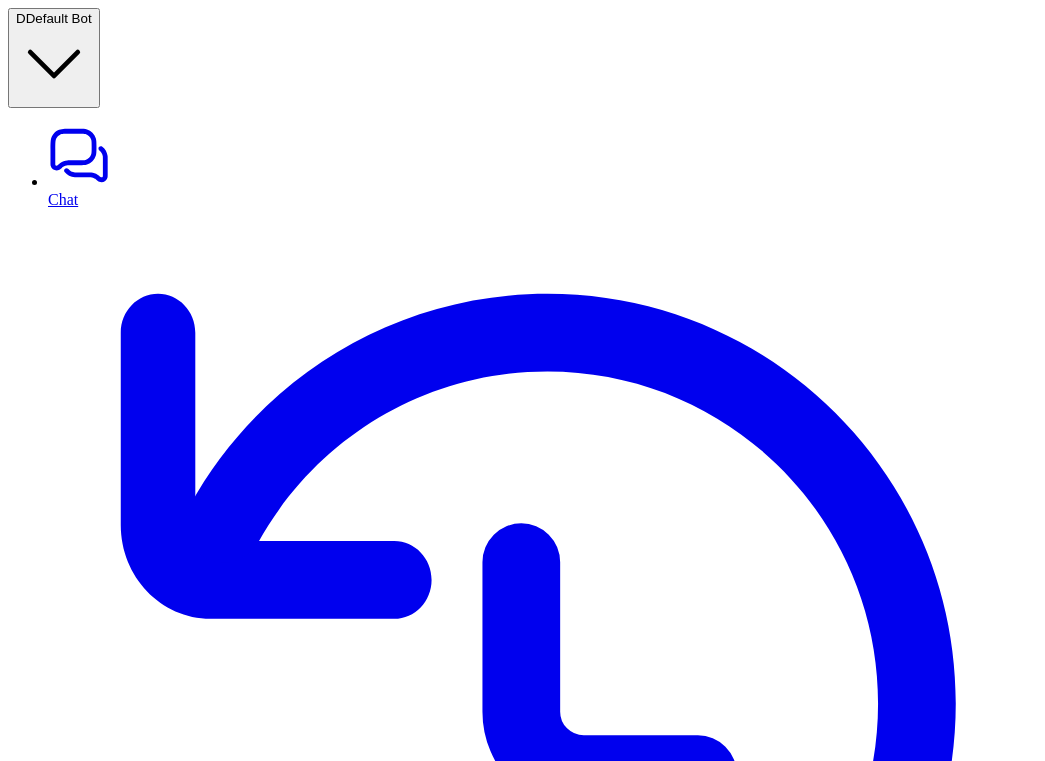 click on "Start Setup" at bounding box center (49, 9551) 